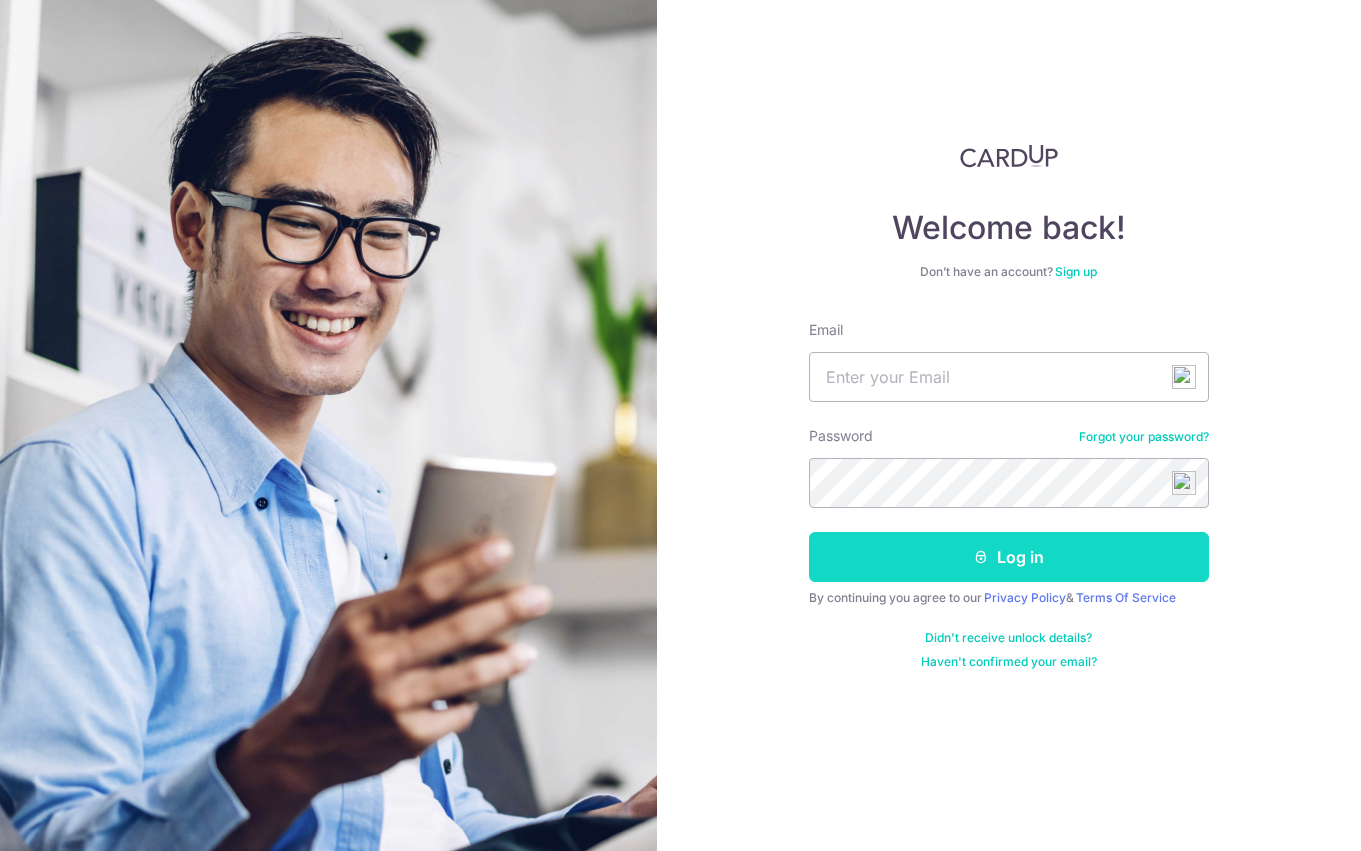 scroll, scrollTop: 0, scrollLeft: 0, axis: both 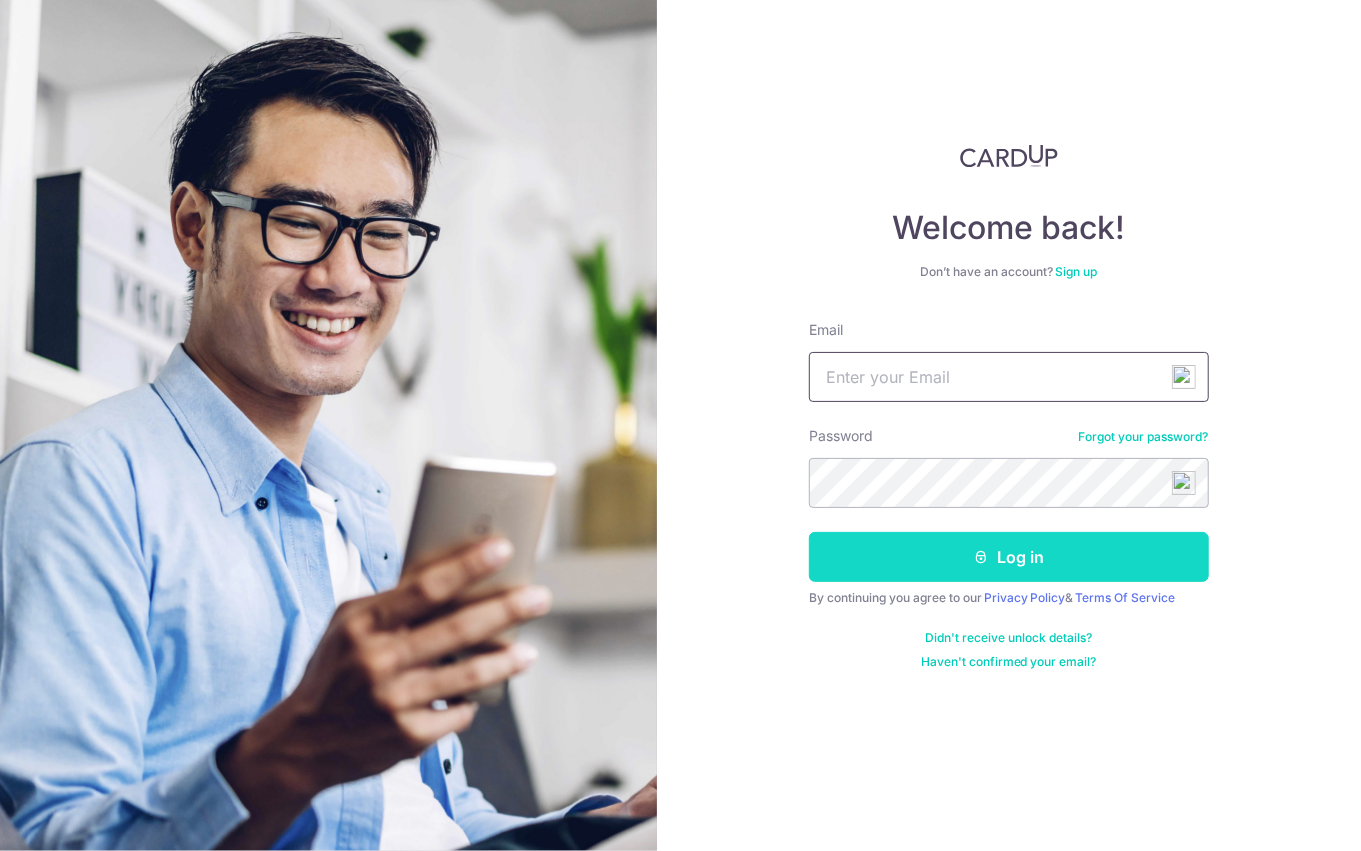 type on "Law.jiahao@gmail.com" 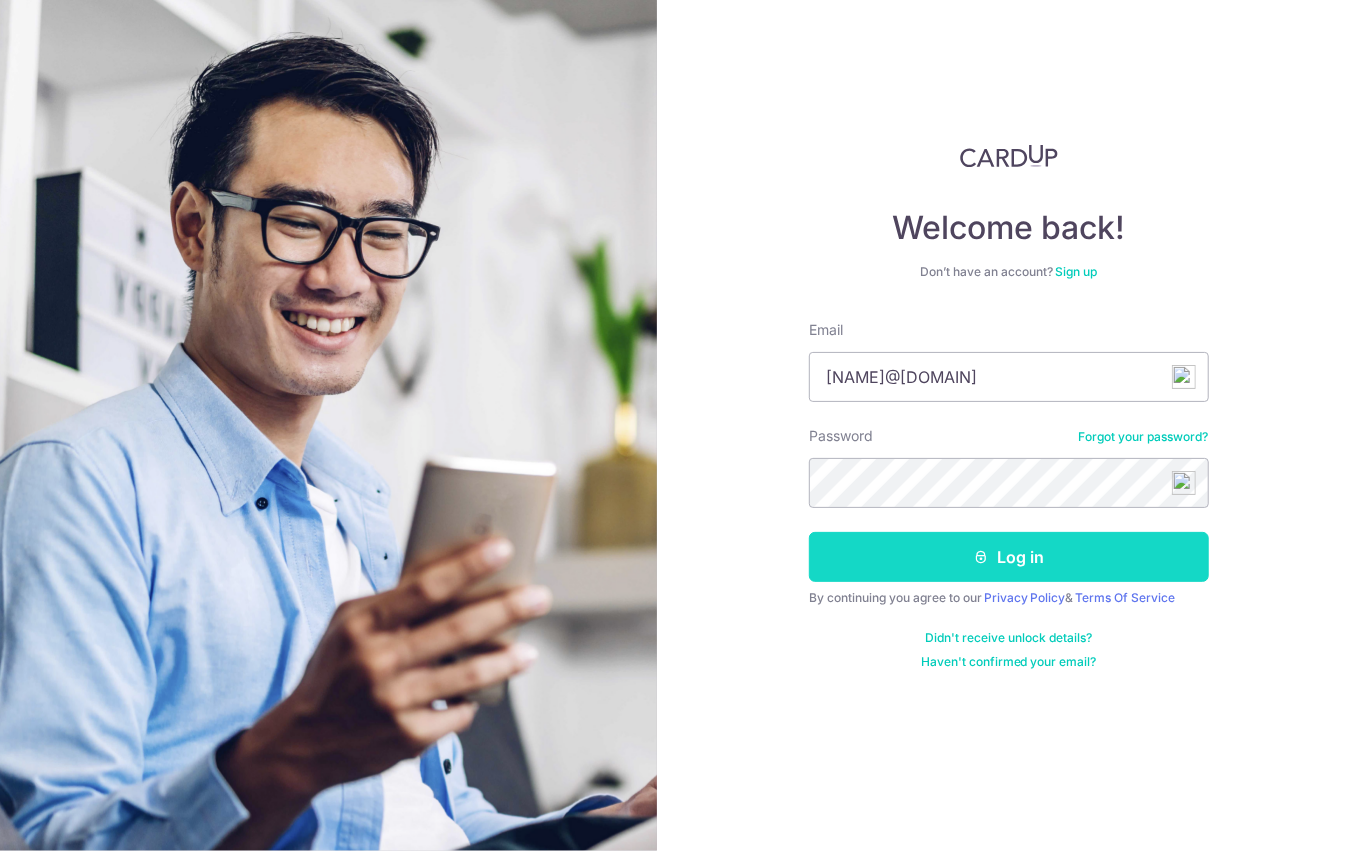 click on "Log in" at bounding box center [1009, 557] 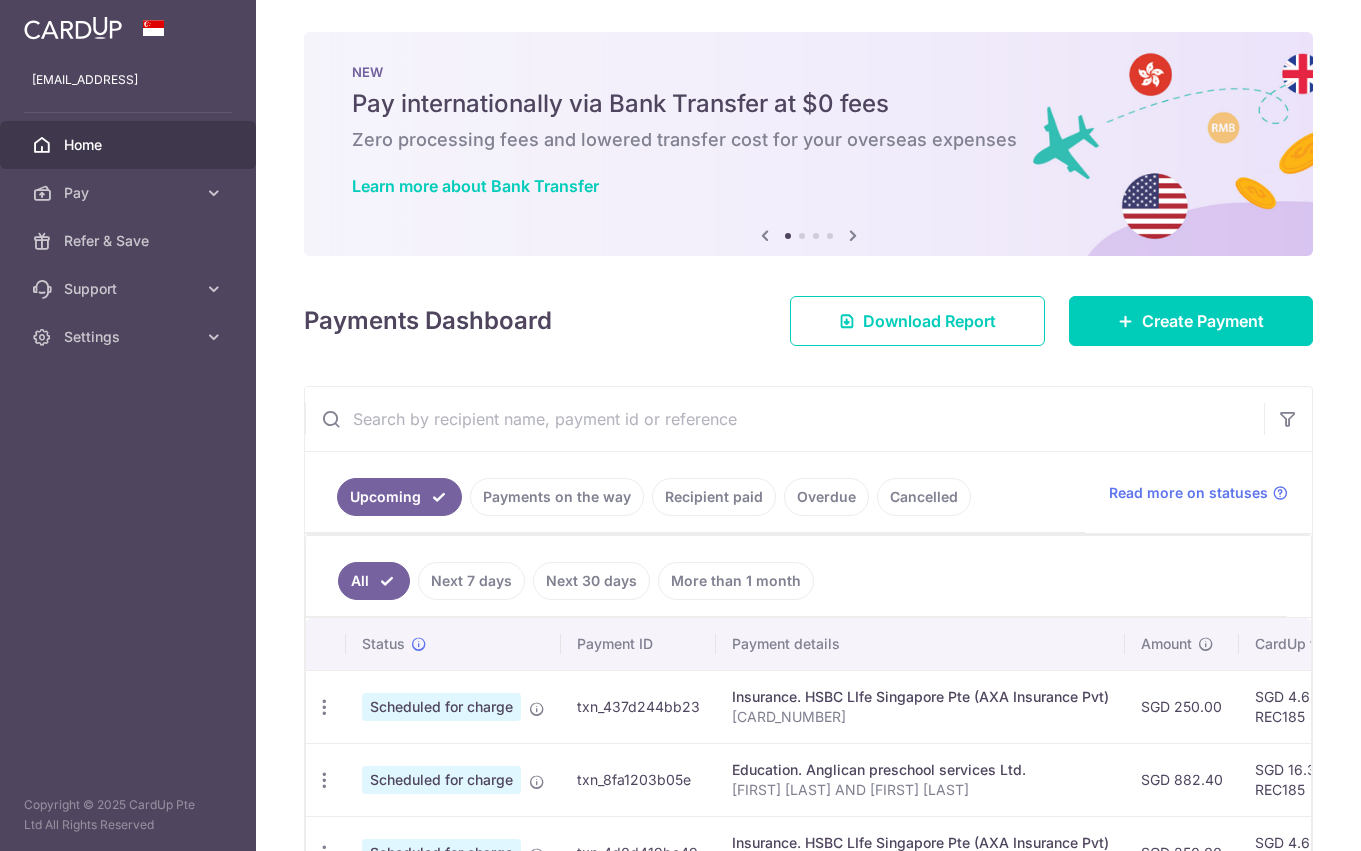 scroll, scrollTop: 0, scrollLeft: 0, axis: both 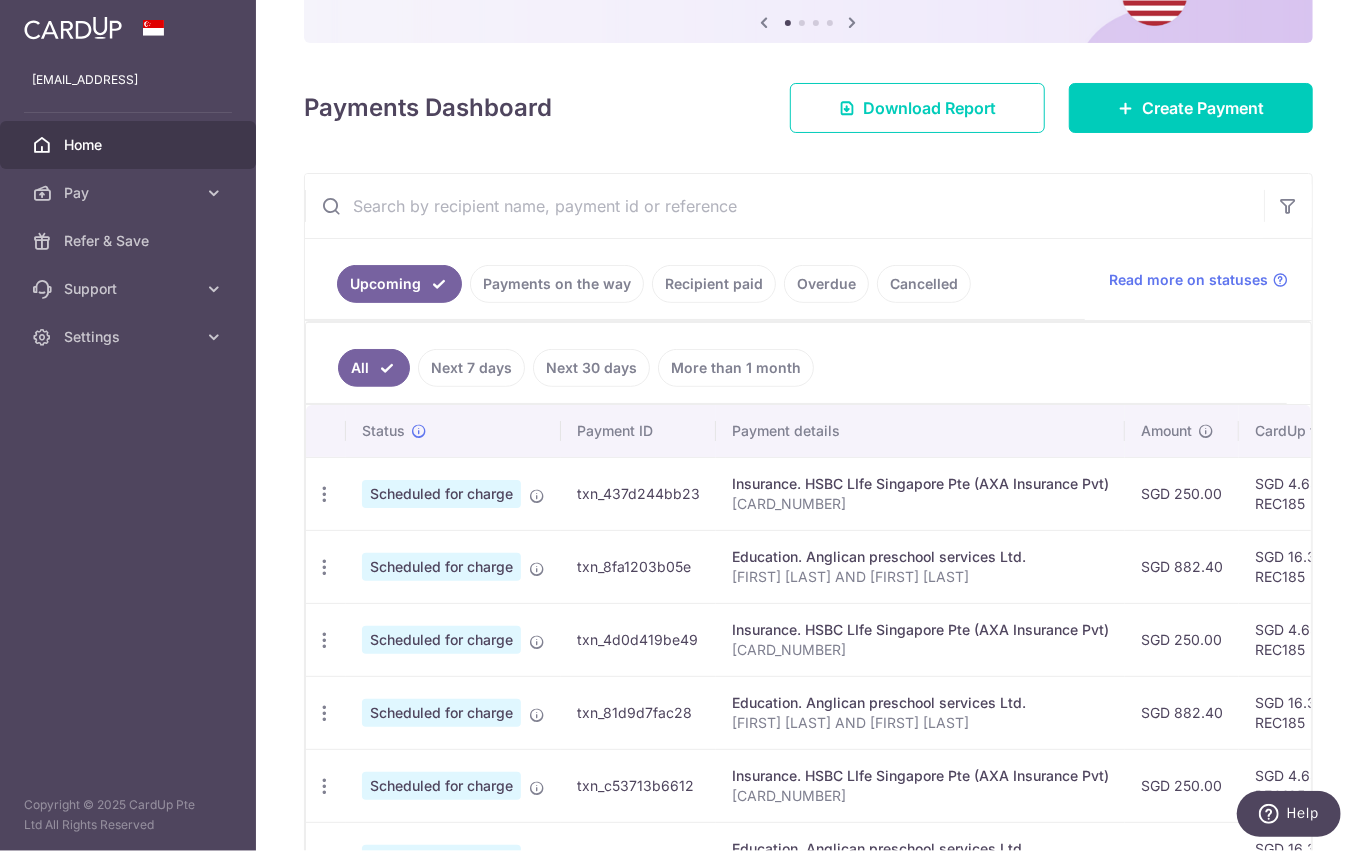click on "law.jiahao@gmail.com
Home
Pay
Payments
Recipients
Cards
Refer & Save
Support
FAQ
Contact Us
Settings
Account
Logout
Copyright © 2025 CardUp Pte Ltd All Rights Reserved
×
Pause Schedule" at bounding box center [680, 425] 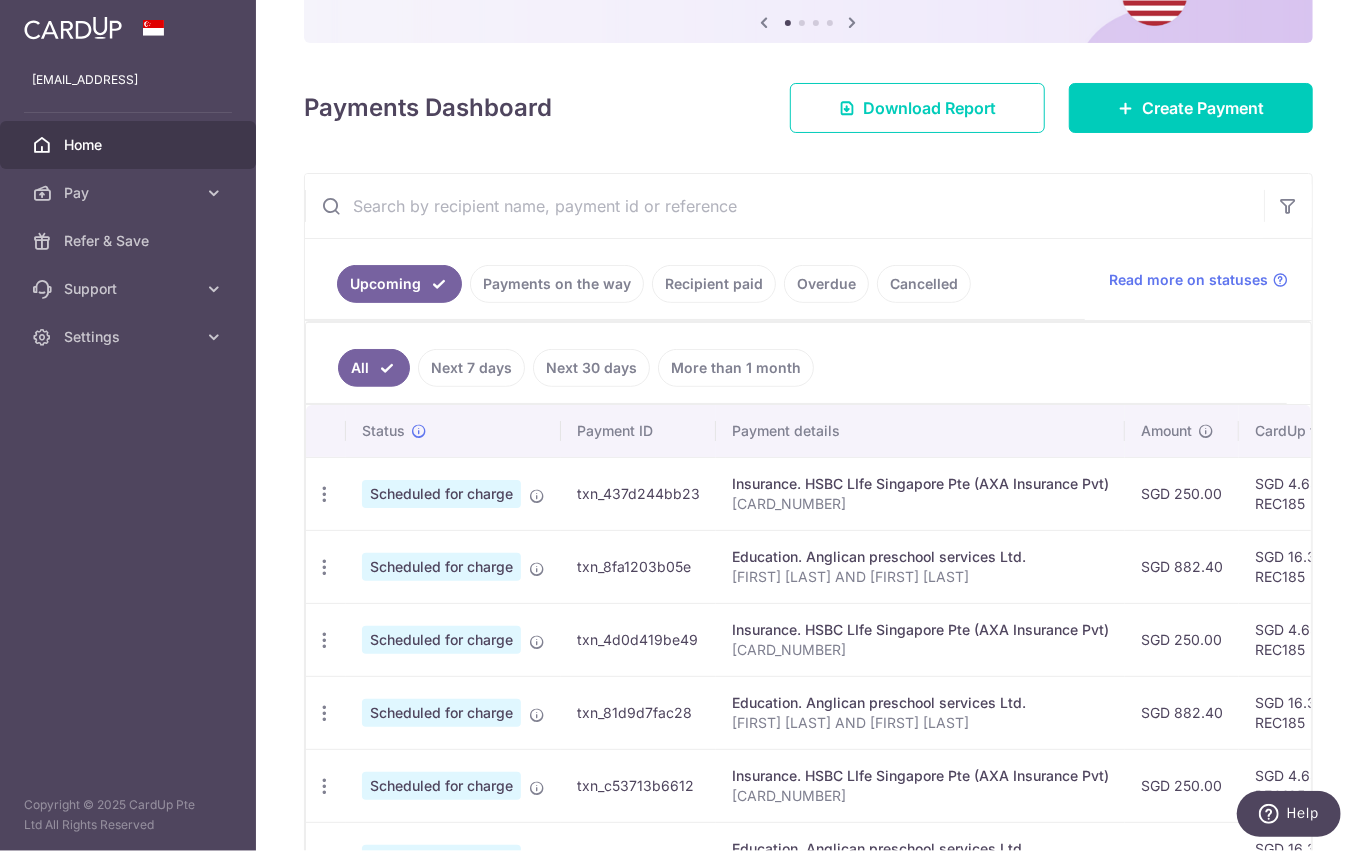 click on "Payments on the way" at bounding box center [557, 284] 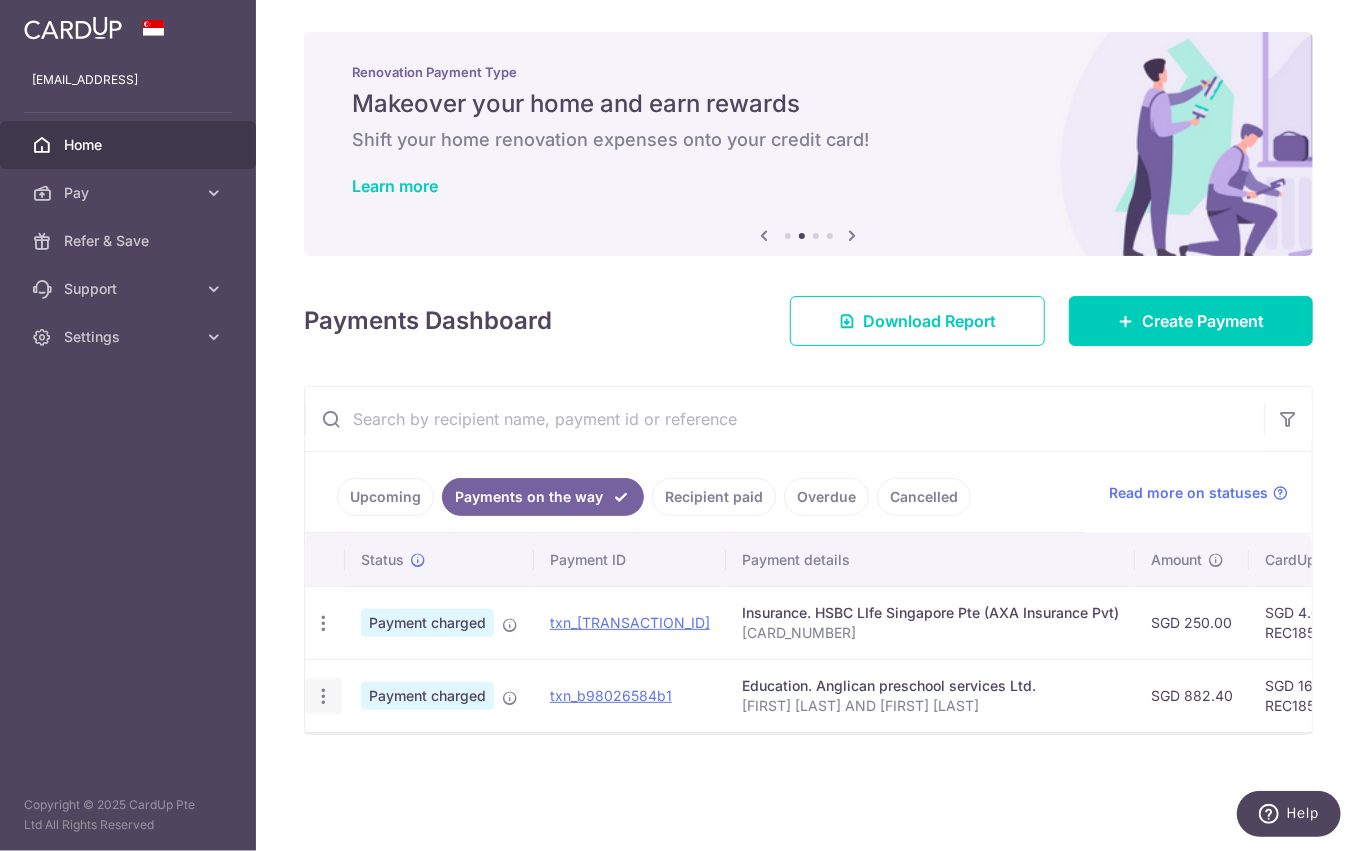 click at bounding box center [323, 623] 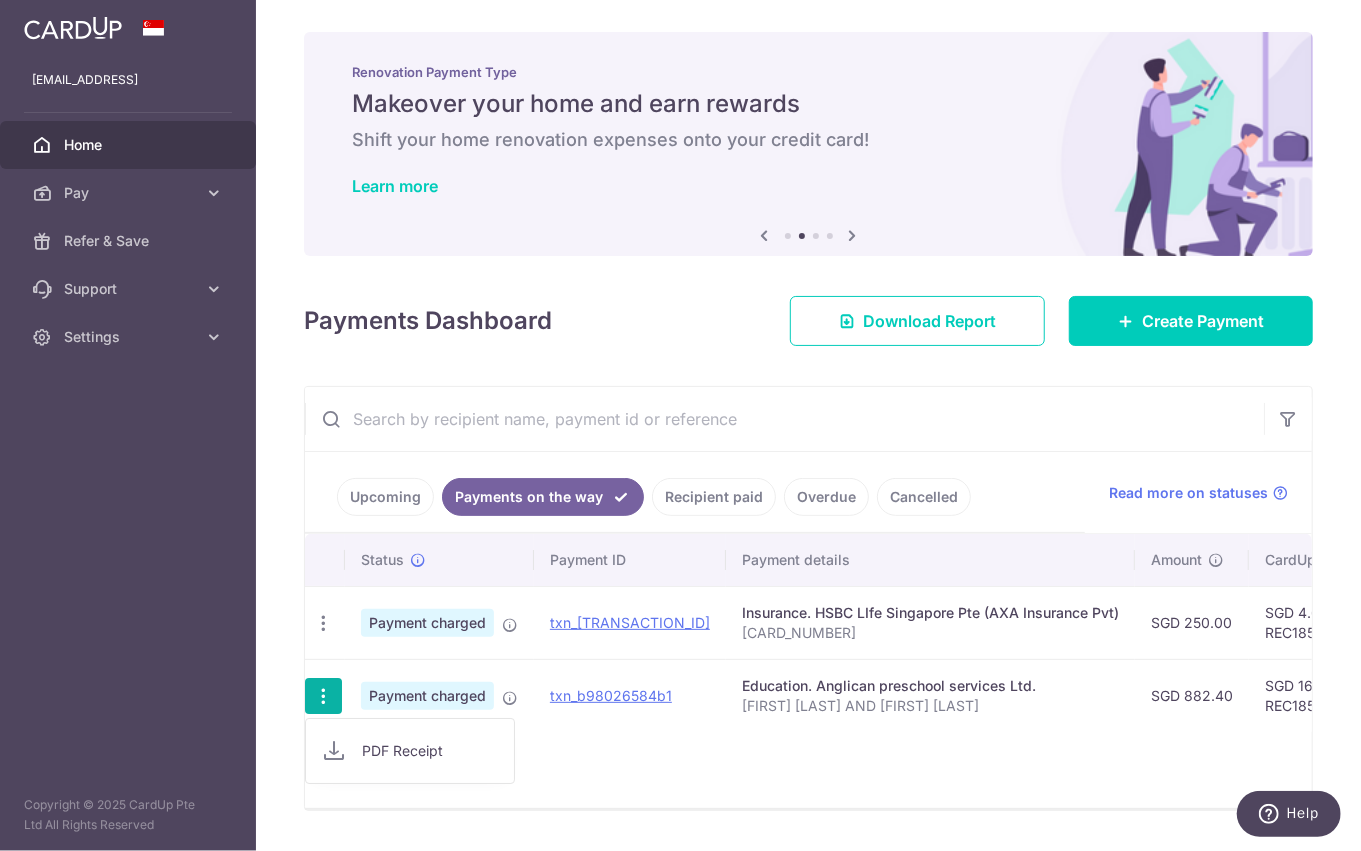 click on "Status
Payment ID
Payment details
Amount
CardUp fee
Total amt.
Charge date
Due date
Payment method
PDF Receipt
Payment charged
txn_4d055c39d2d
Insurance. HSBC LIfe Singapore Pte (AXA Insurance Pvt)
5017536854
SGD 250.00
SGD 4.63
REC185
SGD 254.63
08/08/2025
13/08/2025
3754" at bounding box center (808, 671) 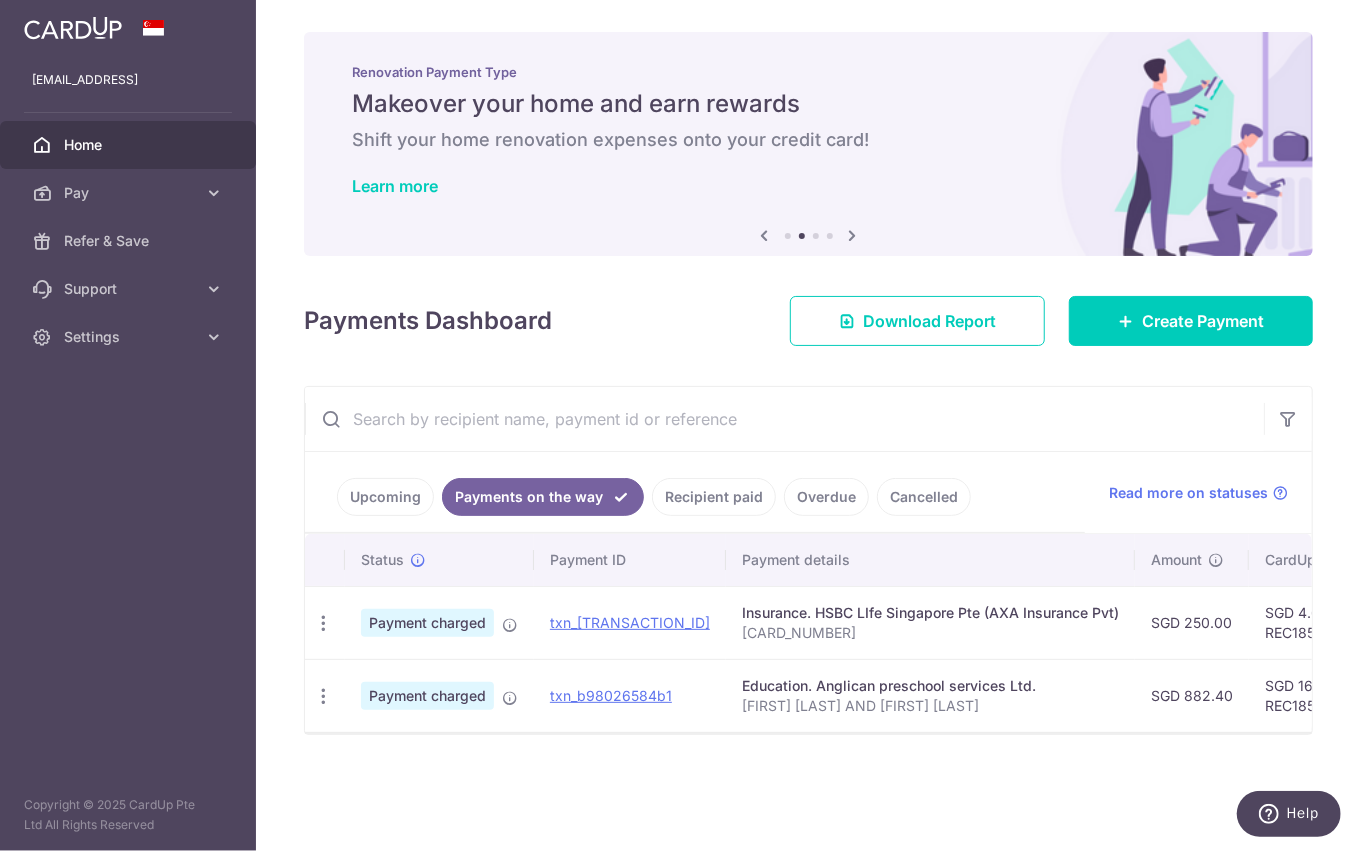 click on "Upcoming" at bounding box center (385, 497) 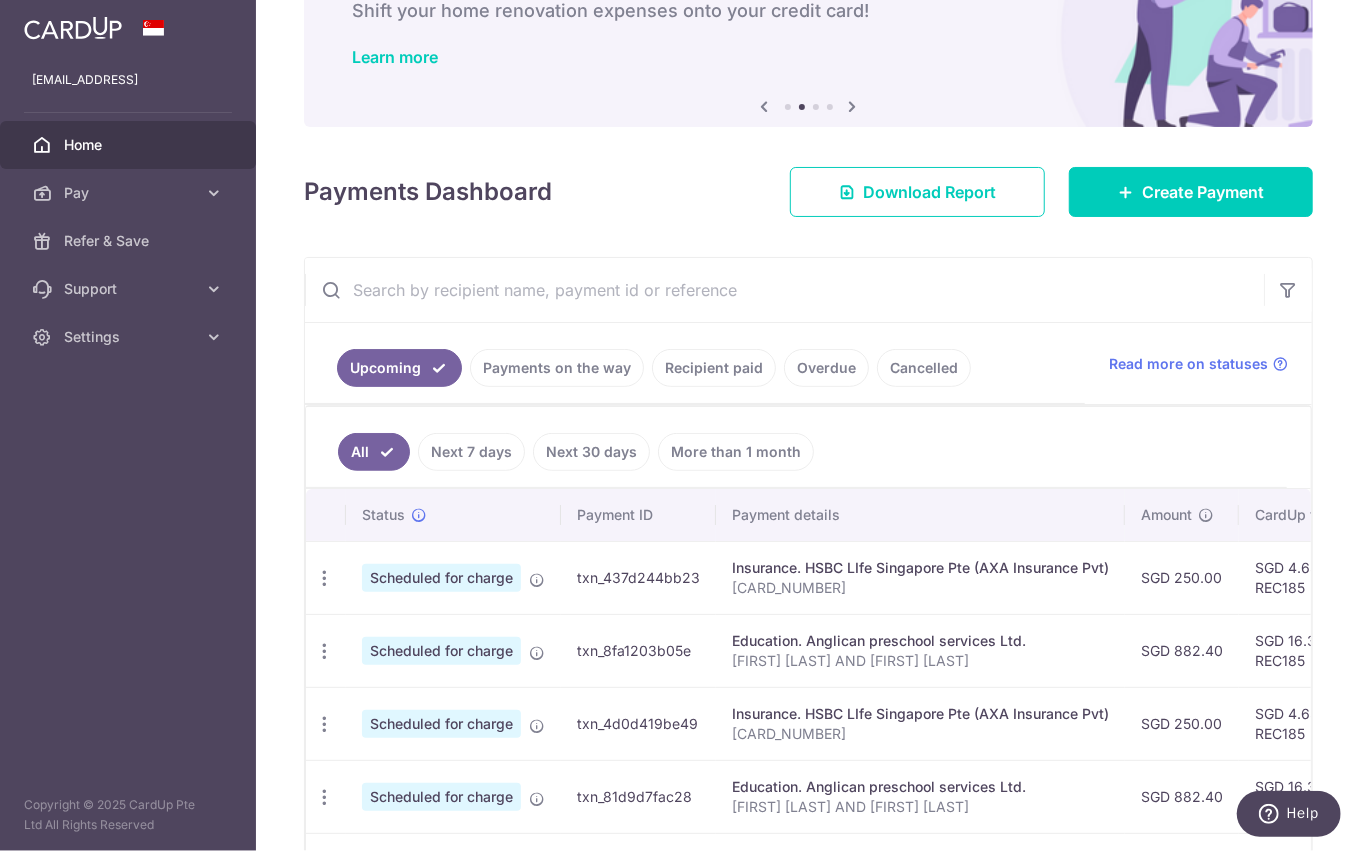 scroll, scrollTop: 130, scrollLeft: 0, axis: vertical 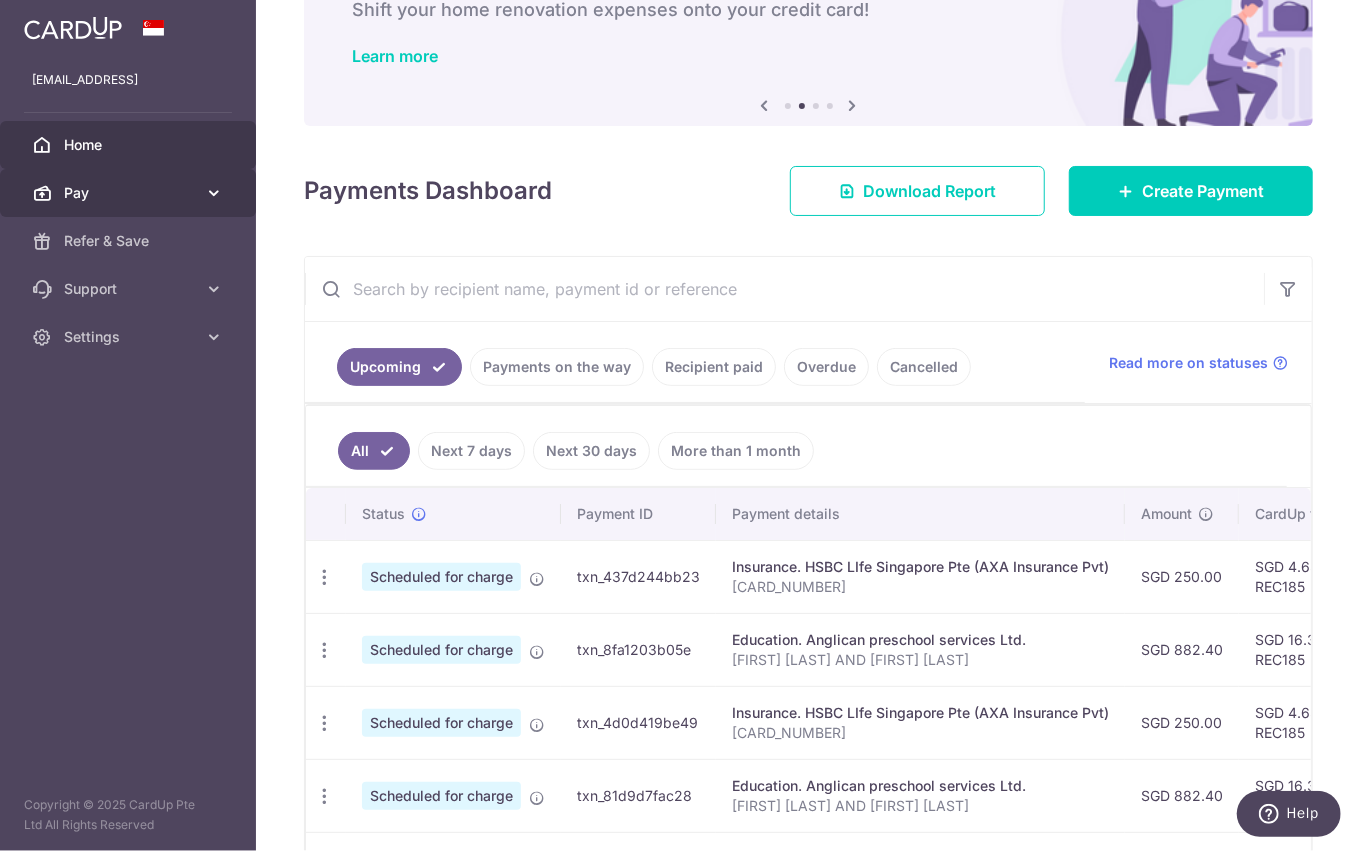 click at bounding box center (214, 193) 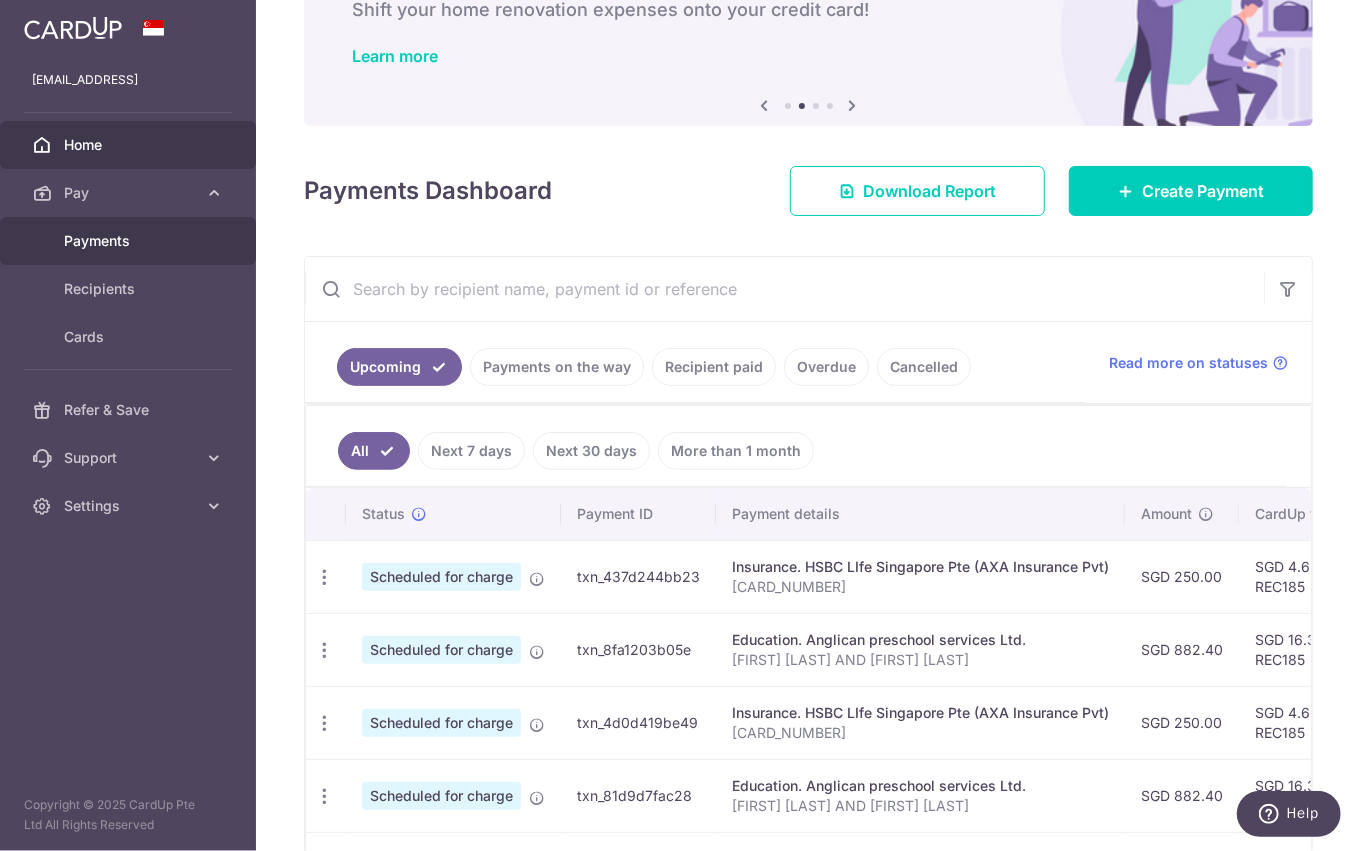 click on "Payments" at bounding box center (130, 241) 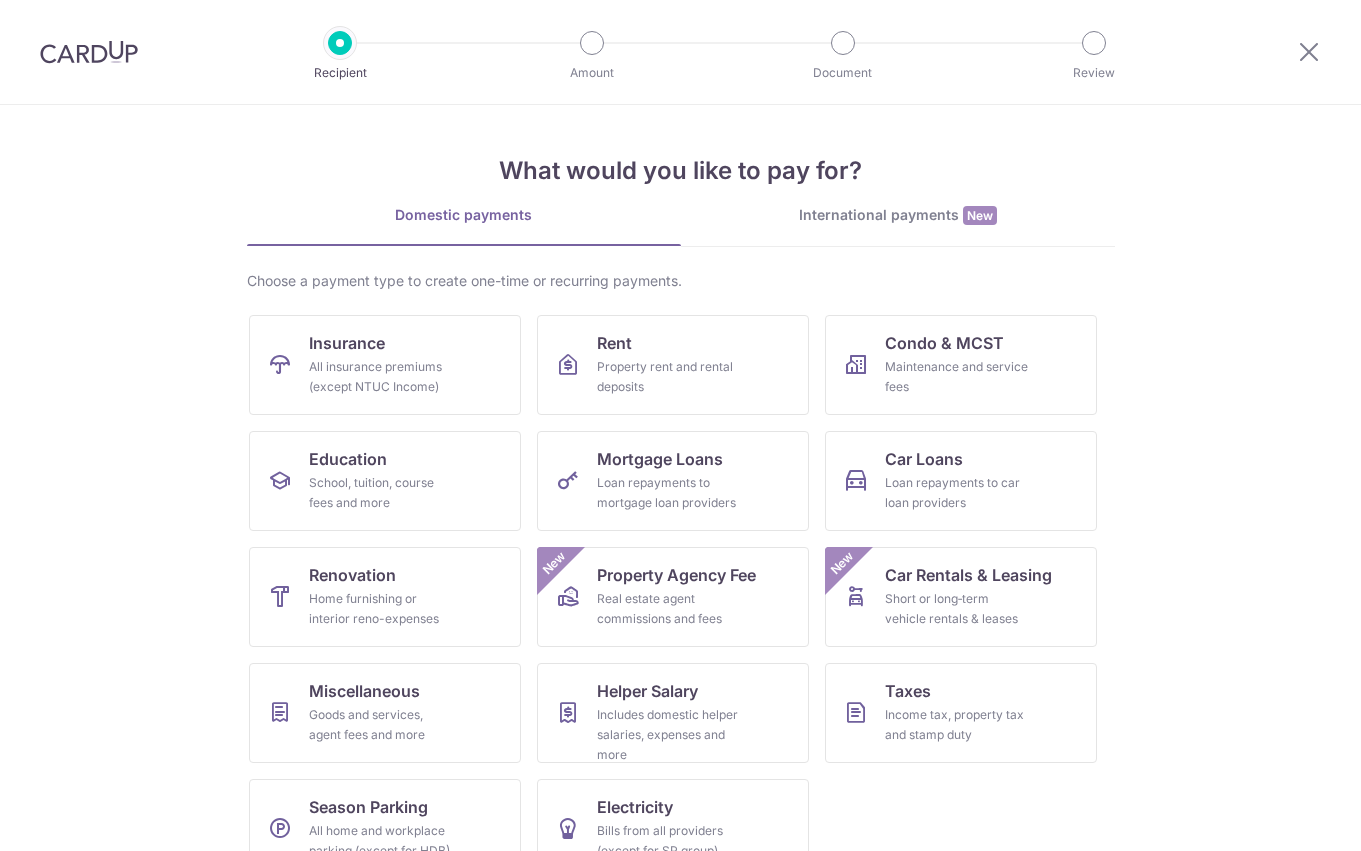 scroll, scrollTop: 0, scrollLeft: 0, axis: both 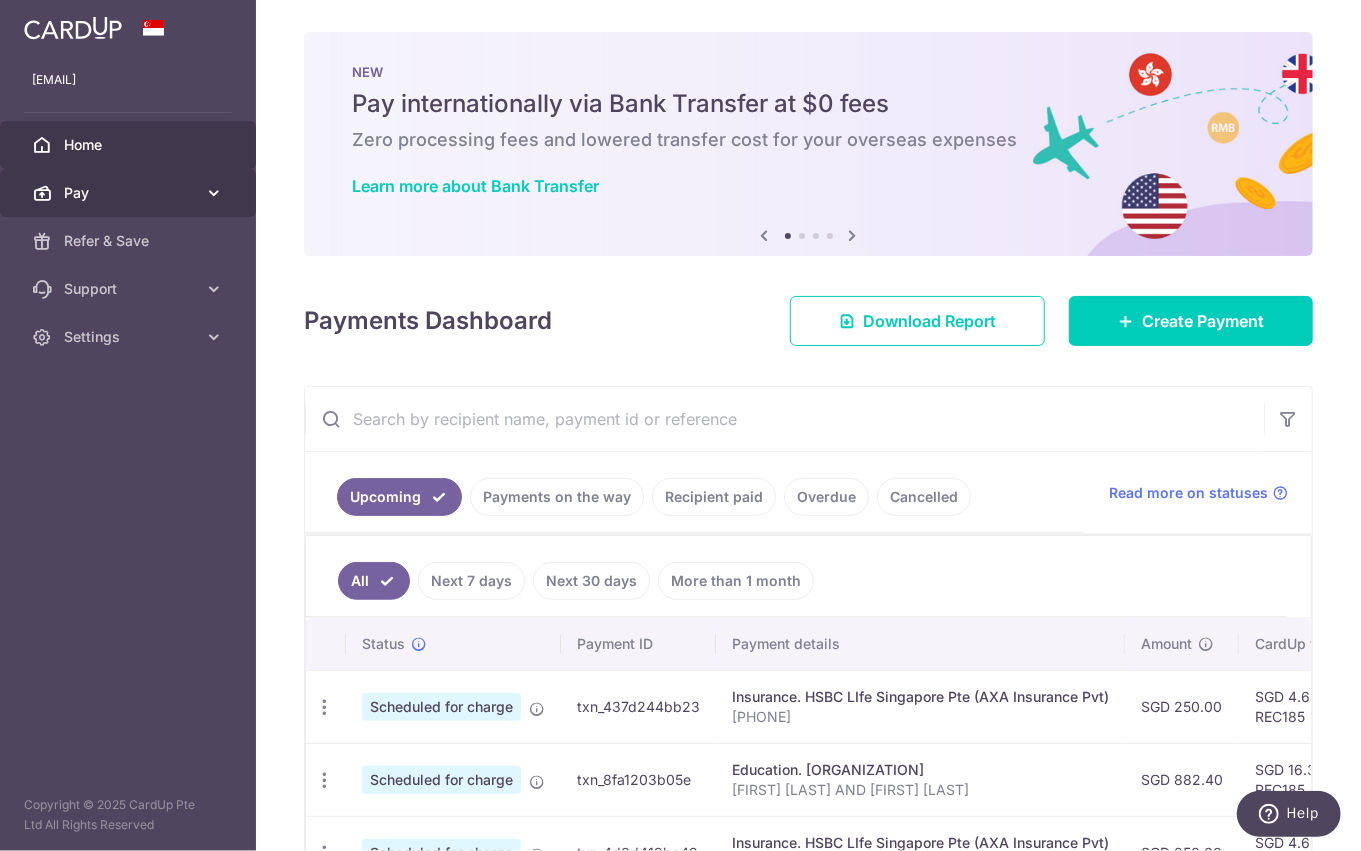 click on "Pay" at bounding box center (128, 193) 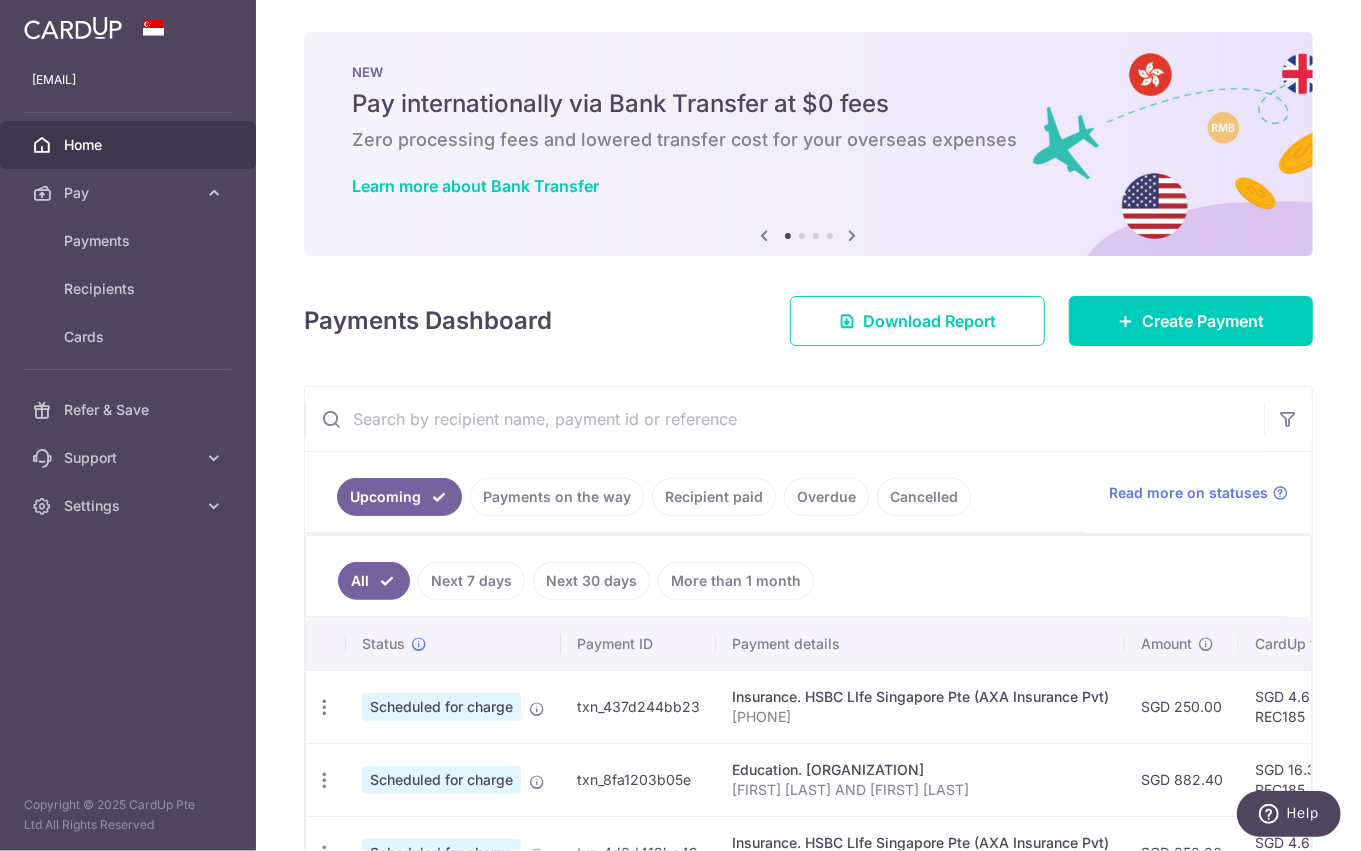 click on "×
Pause Schedule
Pause all future payments in this series
Pause just this one payment
By clicking below, you confirm you are pausing this payment to   on  . Payments can be unpaused at anytime prior to payment taken date.
Confirm
Cancel Schedule
Cancel all future payments in this series
Cancel just this one payment
Confirm
Approve Payment
Recipient Bank Details" at bounding box center [808, 425] 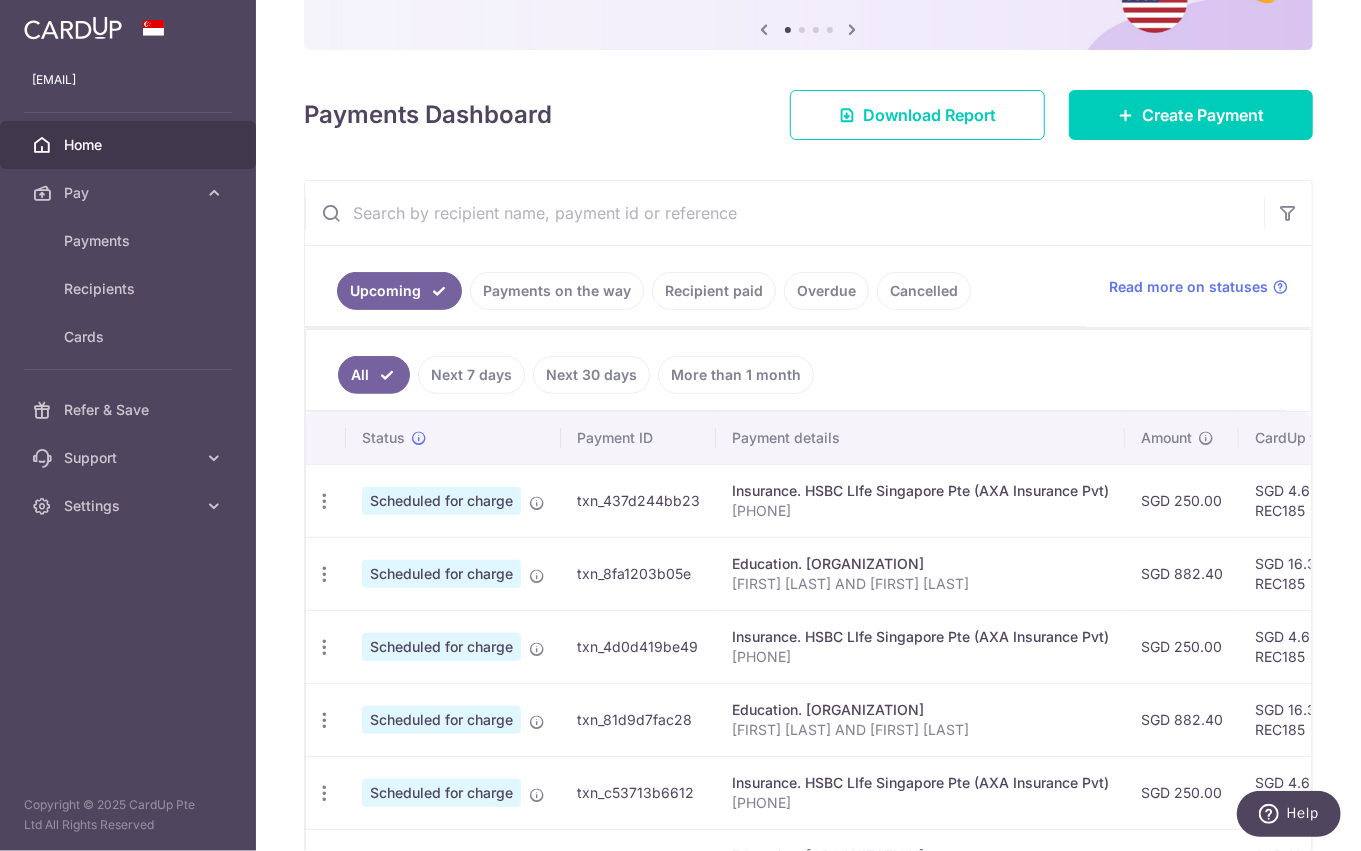 scroll, scrollTop: 224, scrollLeft: 0, axis: vertical 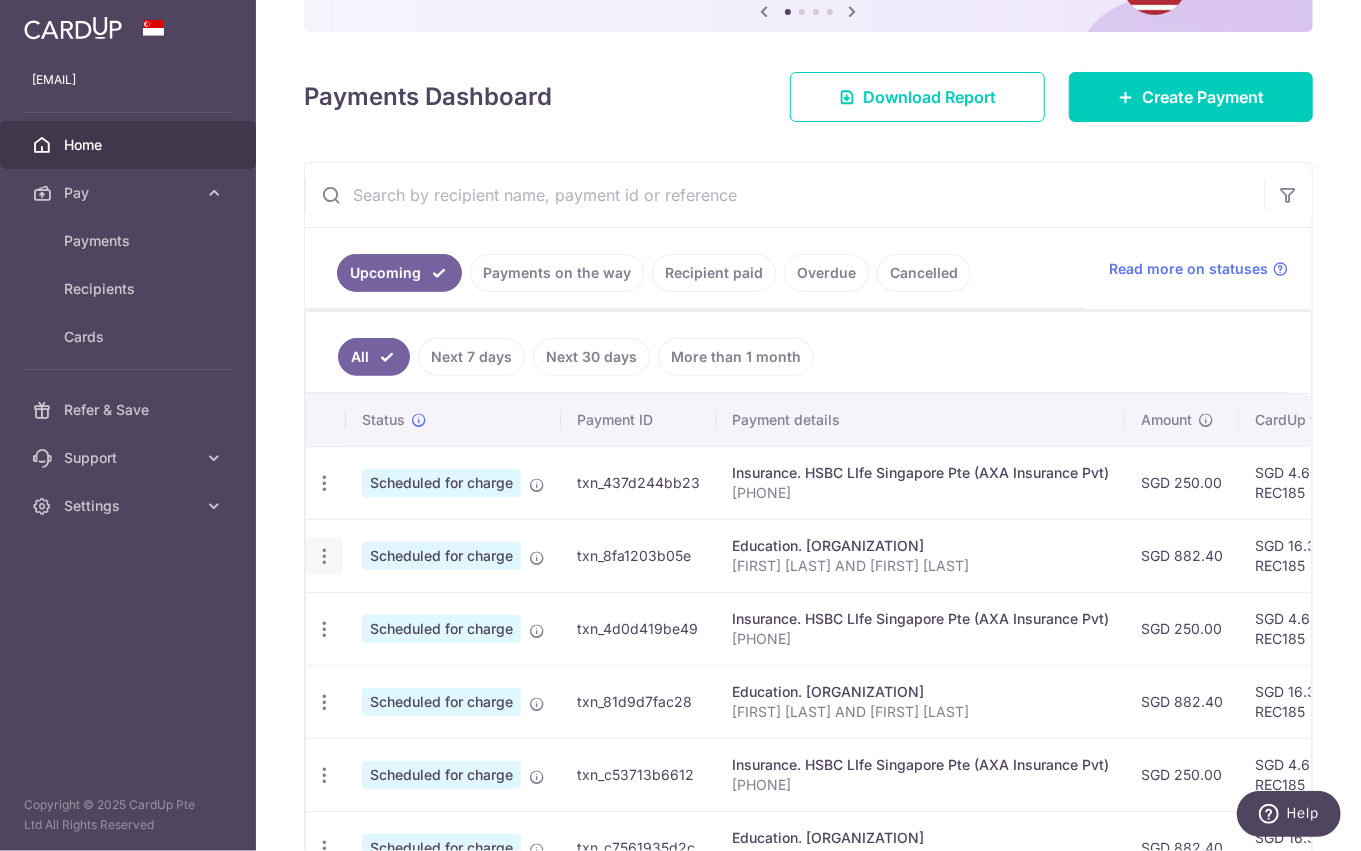 click at bounding box center [324, 483] 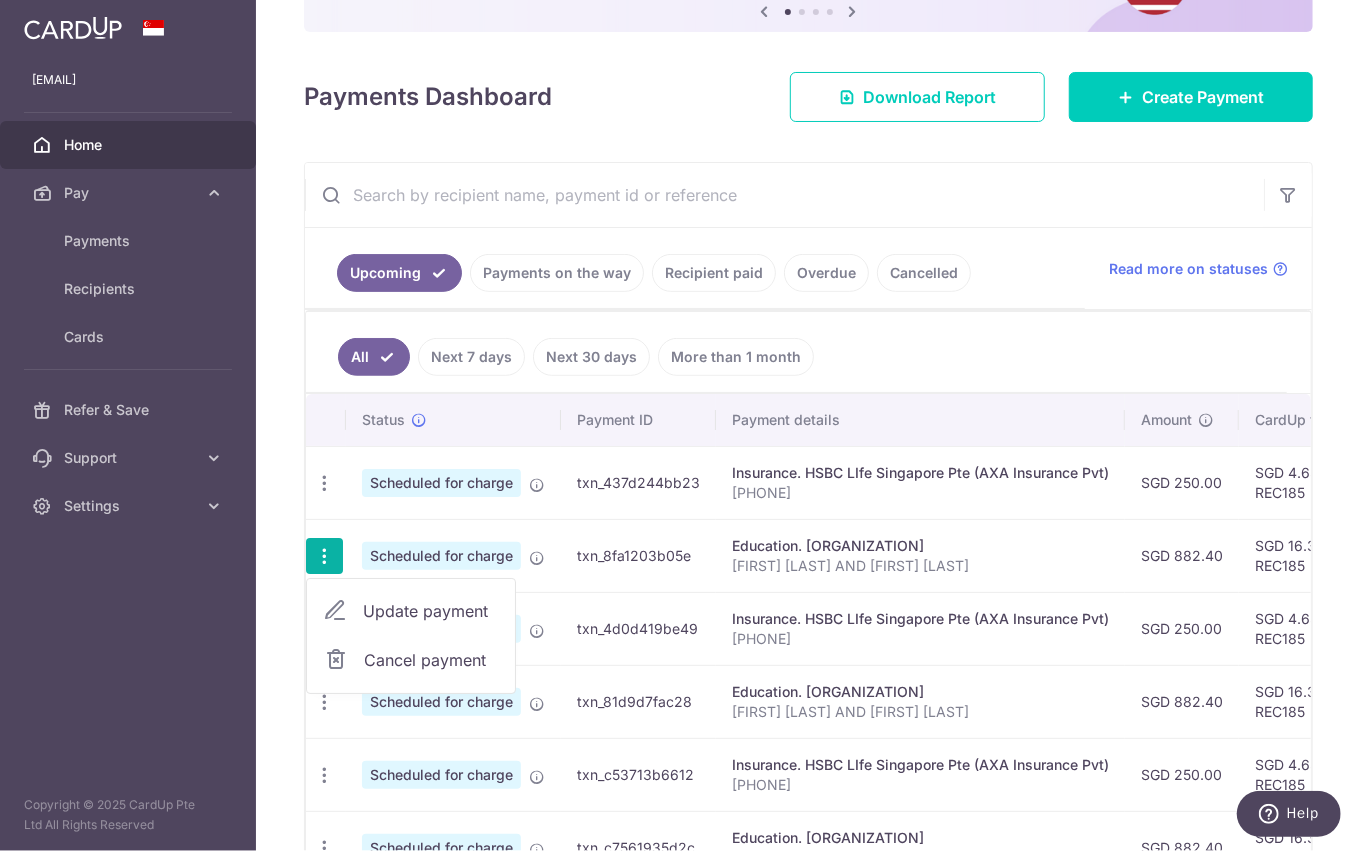click on "Cancel payment" at bounding box center (411, 660) 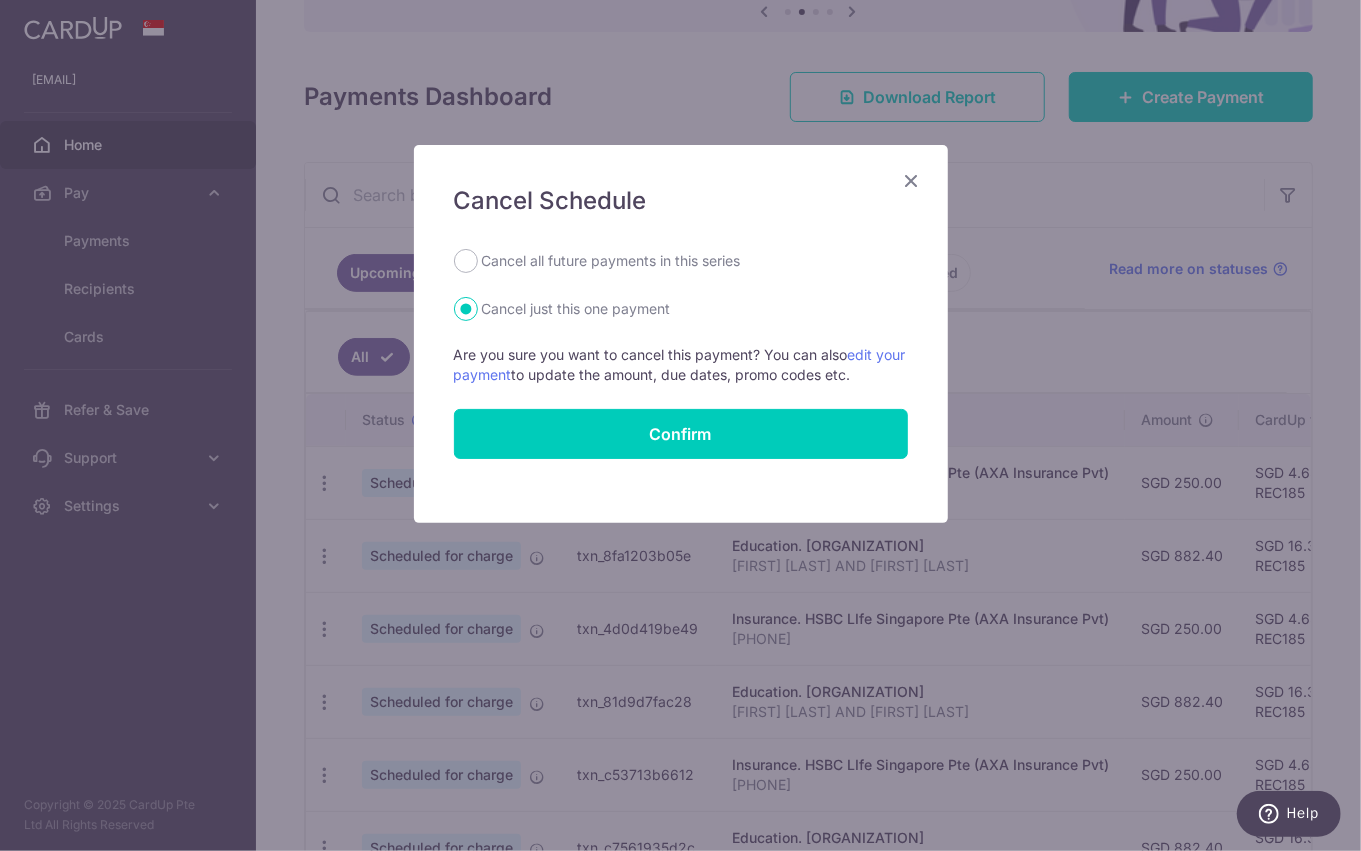 click on "Cancel all future payments in this series" at bounding box center (611, 261) 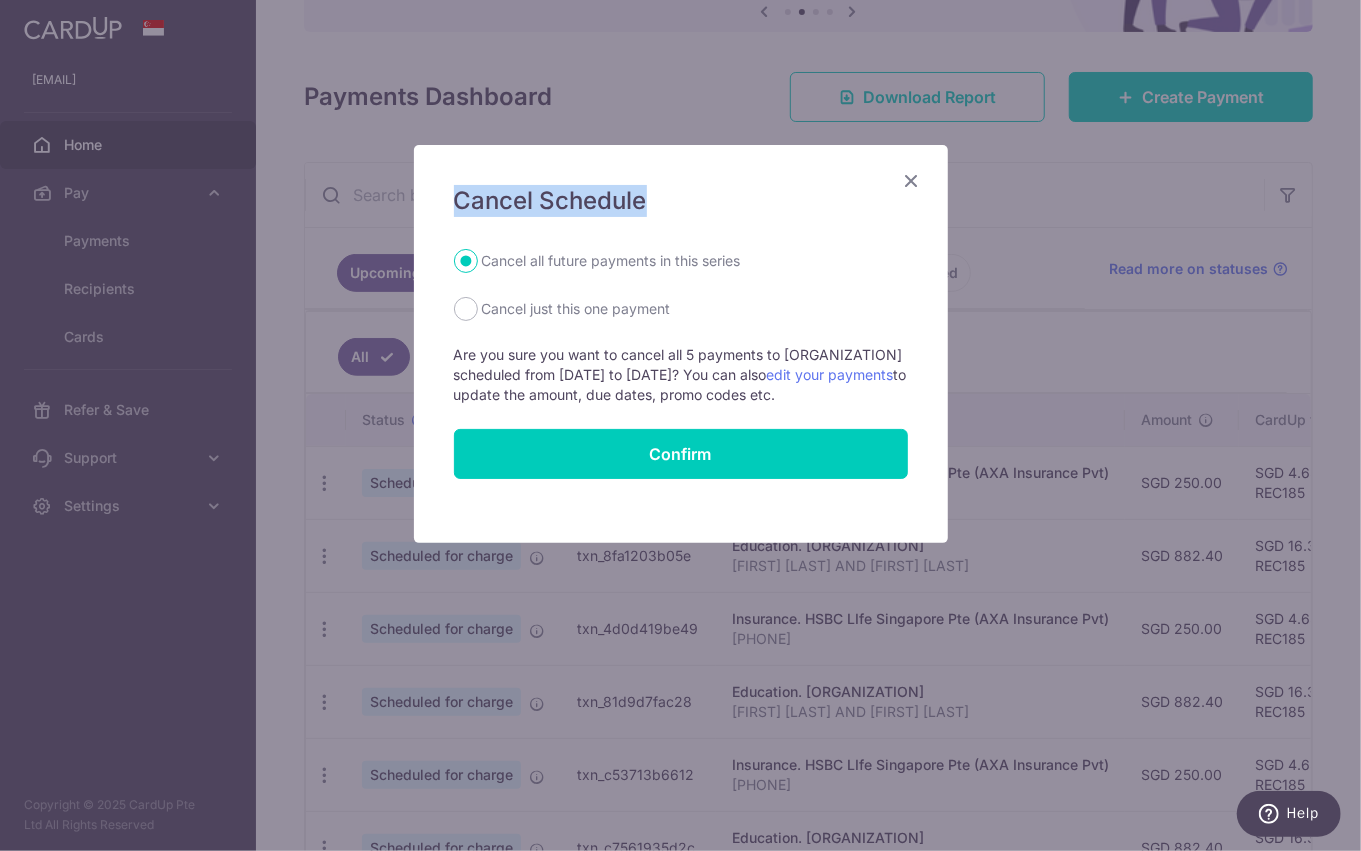 drag, startPoint x: 685, startPoint y: 183, endPoint x: 780, endPoint y: 195, distance: 95.7549 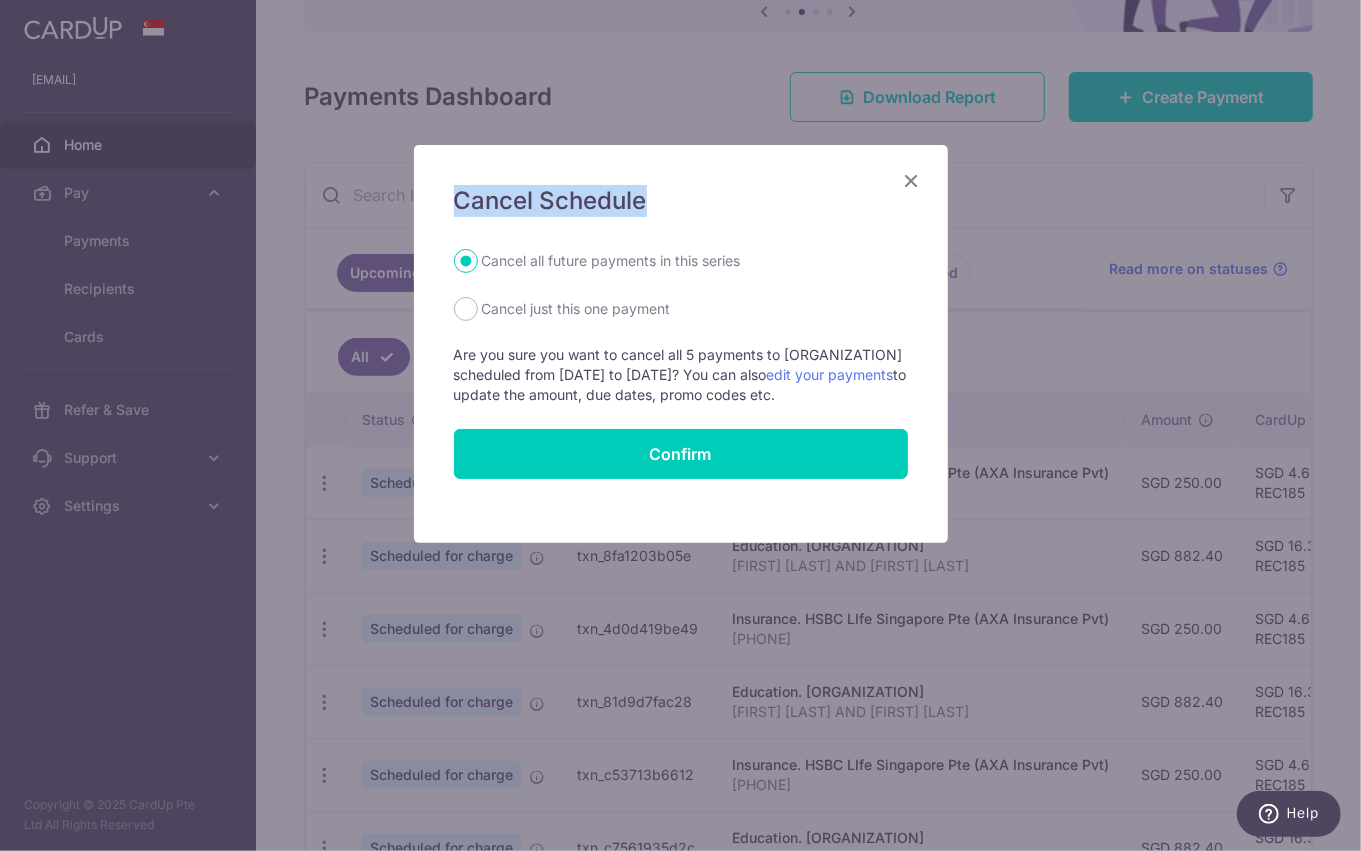 click at bounding box center (912, 180) 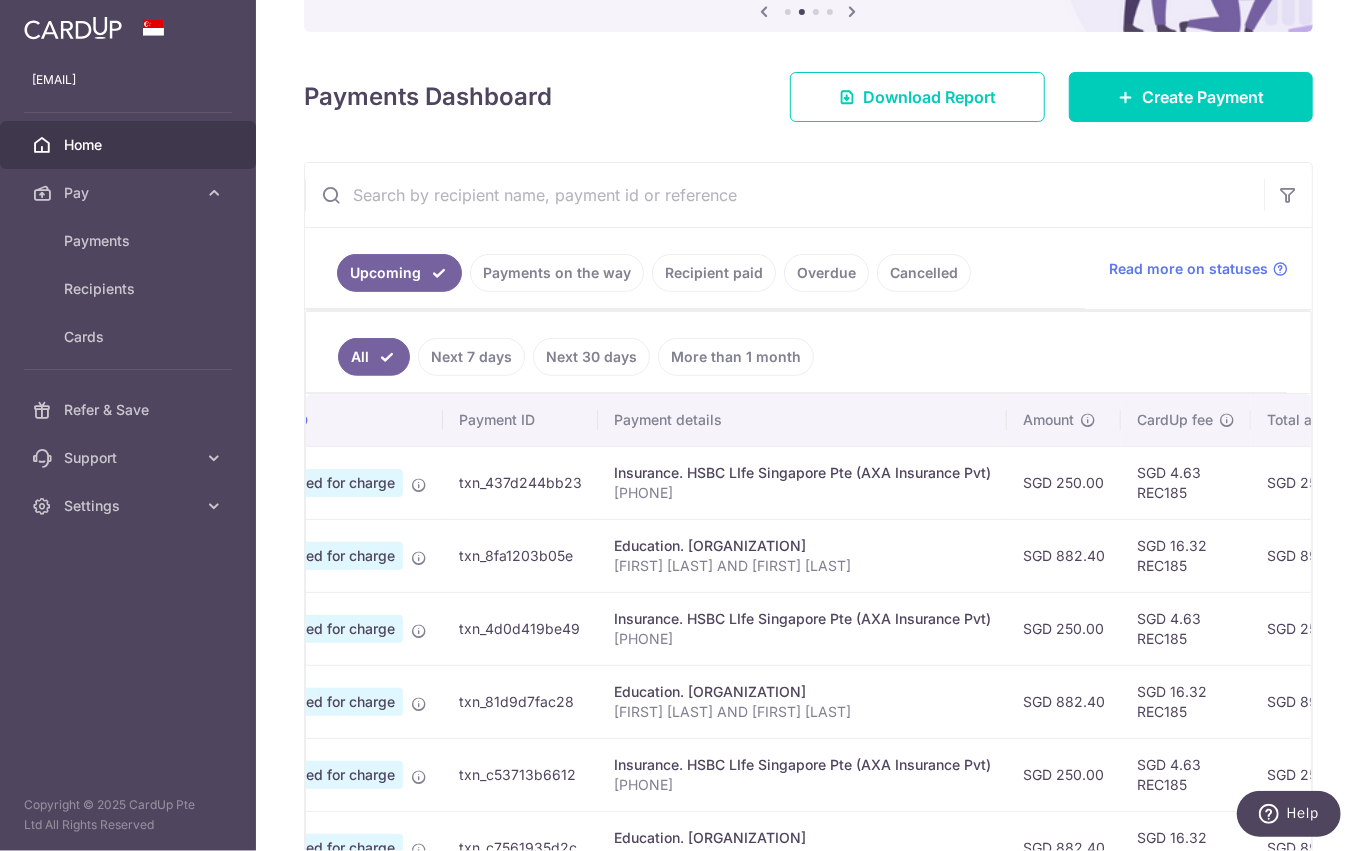 scroll, scrollTop: 0, scrollLeft: 0, axis: both 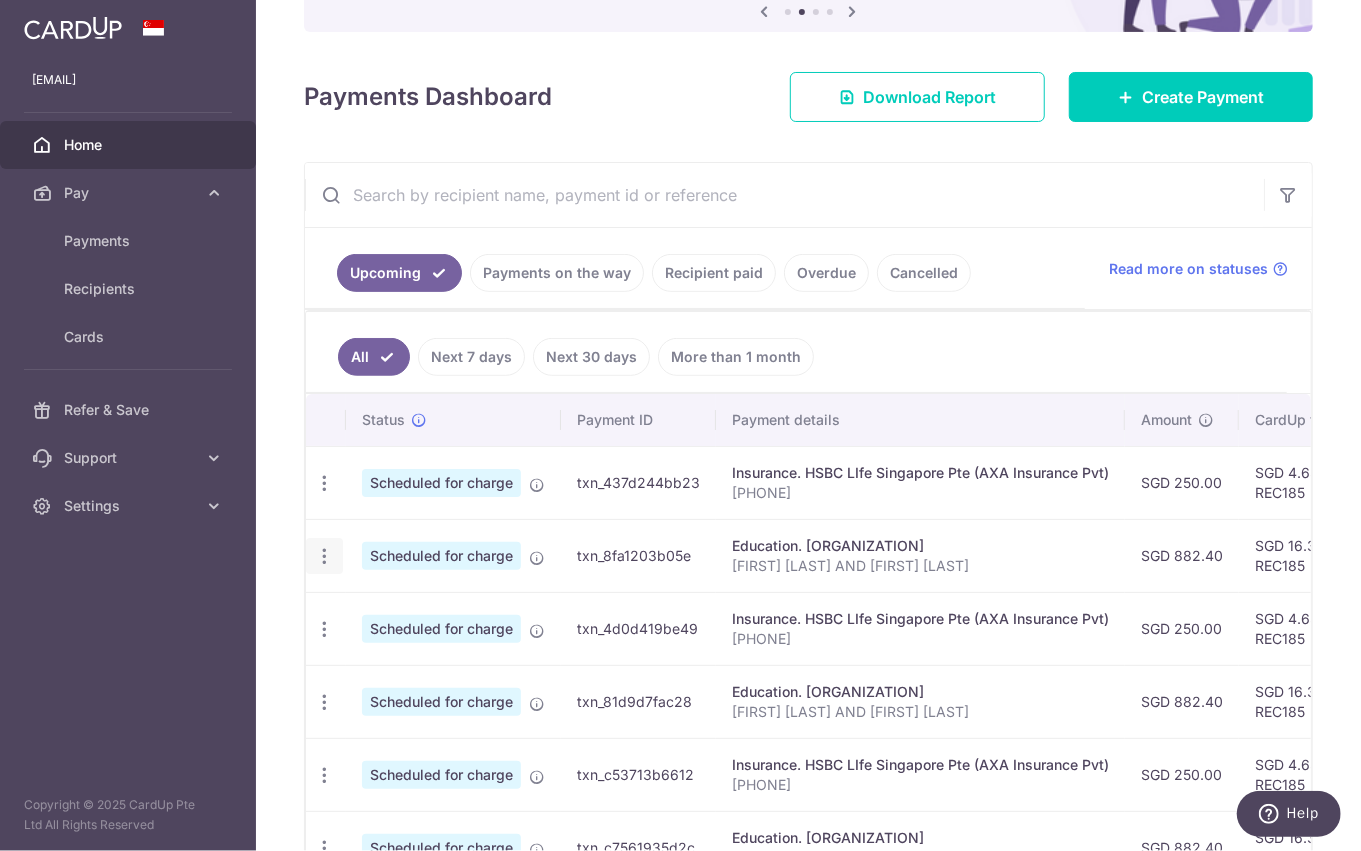 click at bounding box center [324, 483] 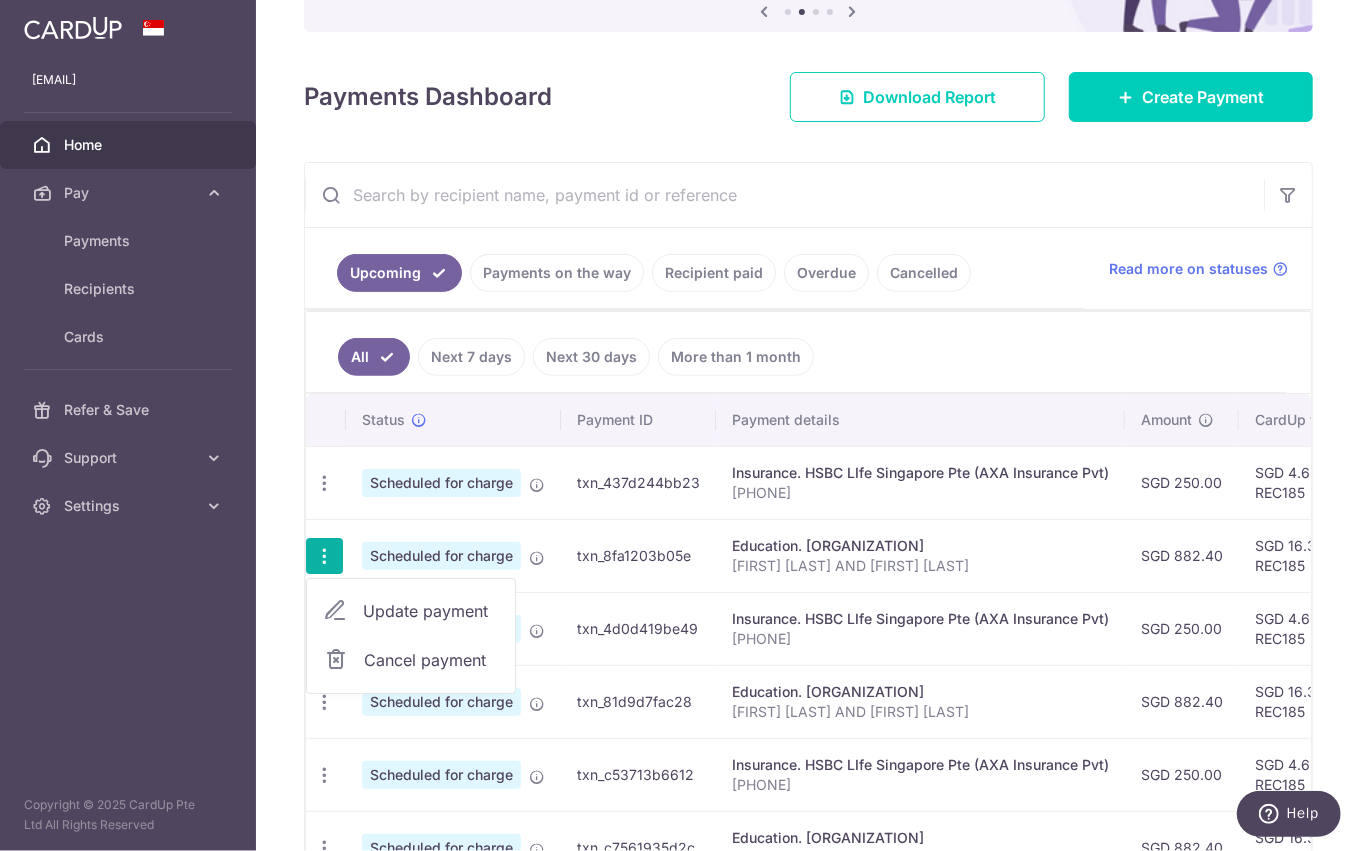 click on "Cancel payment" at bounding box center [411, 660] 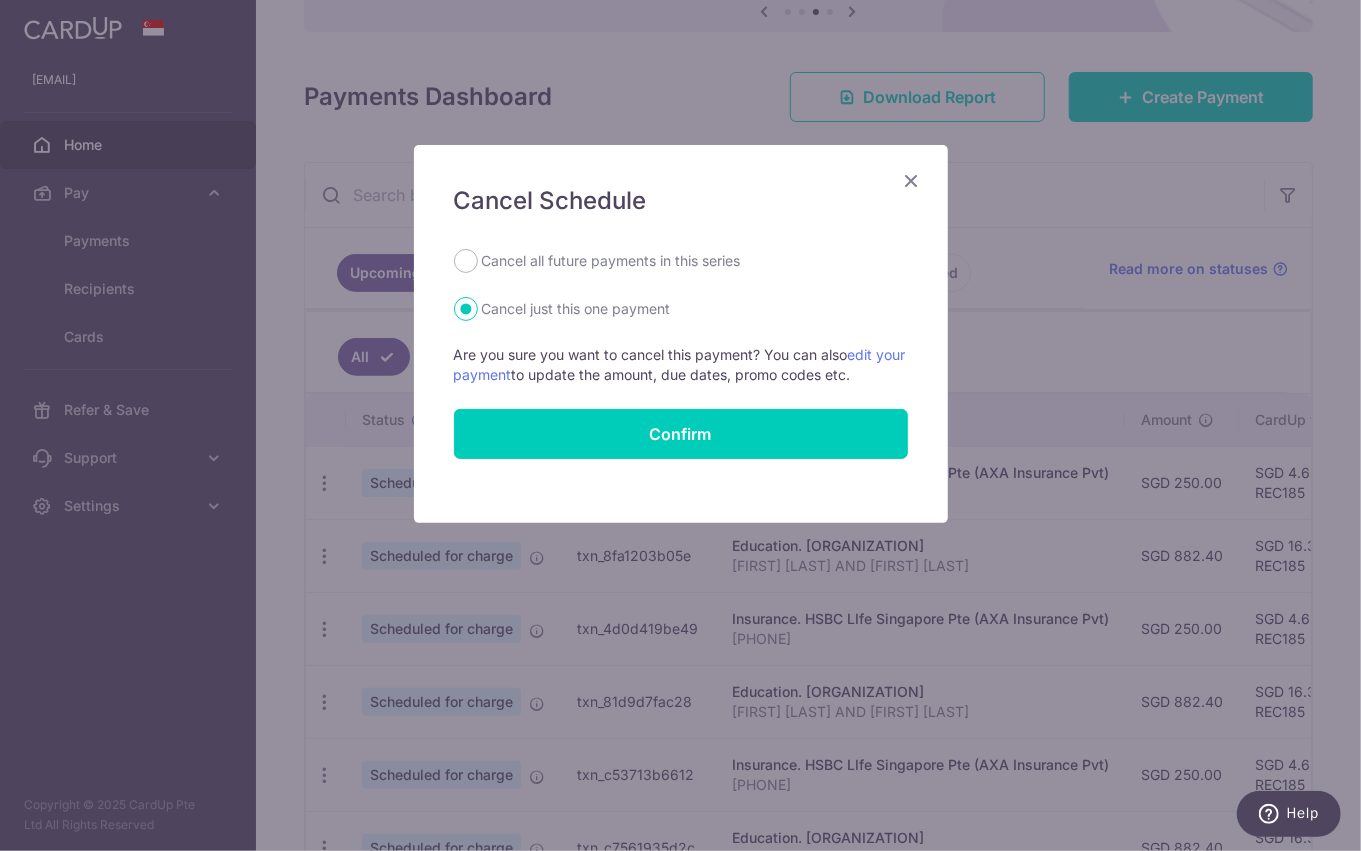click on "Cancel all future payments in this series
Cancel just this one payment
Are you sure you want to cancel this payment? You can also  edit your payment  to update the amount, due dates, promo codes etc.
Confirm" at bounding box center (681, 354) 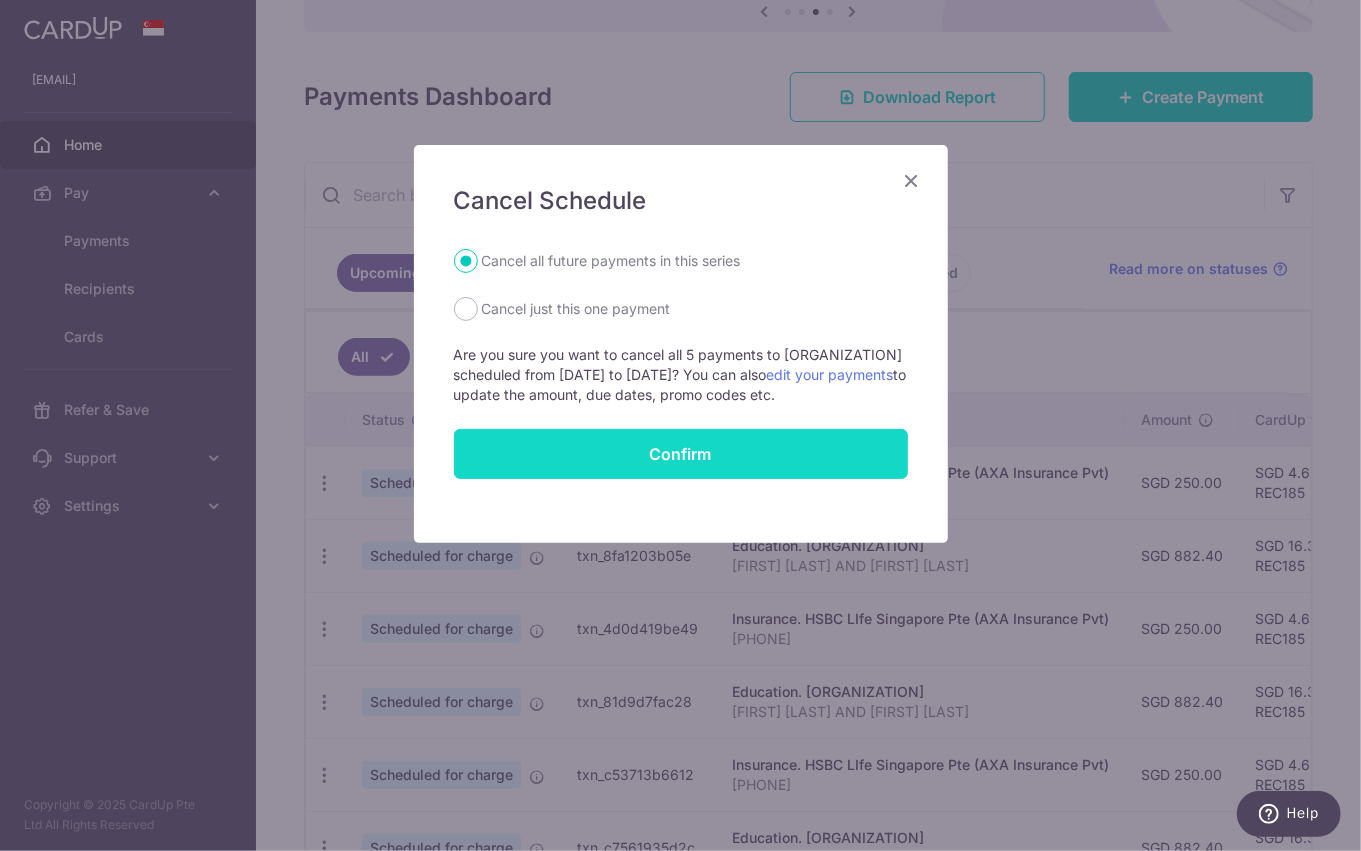 click on "Confirm" at bounding box center [681, 454] 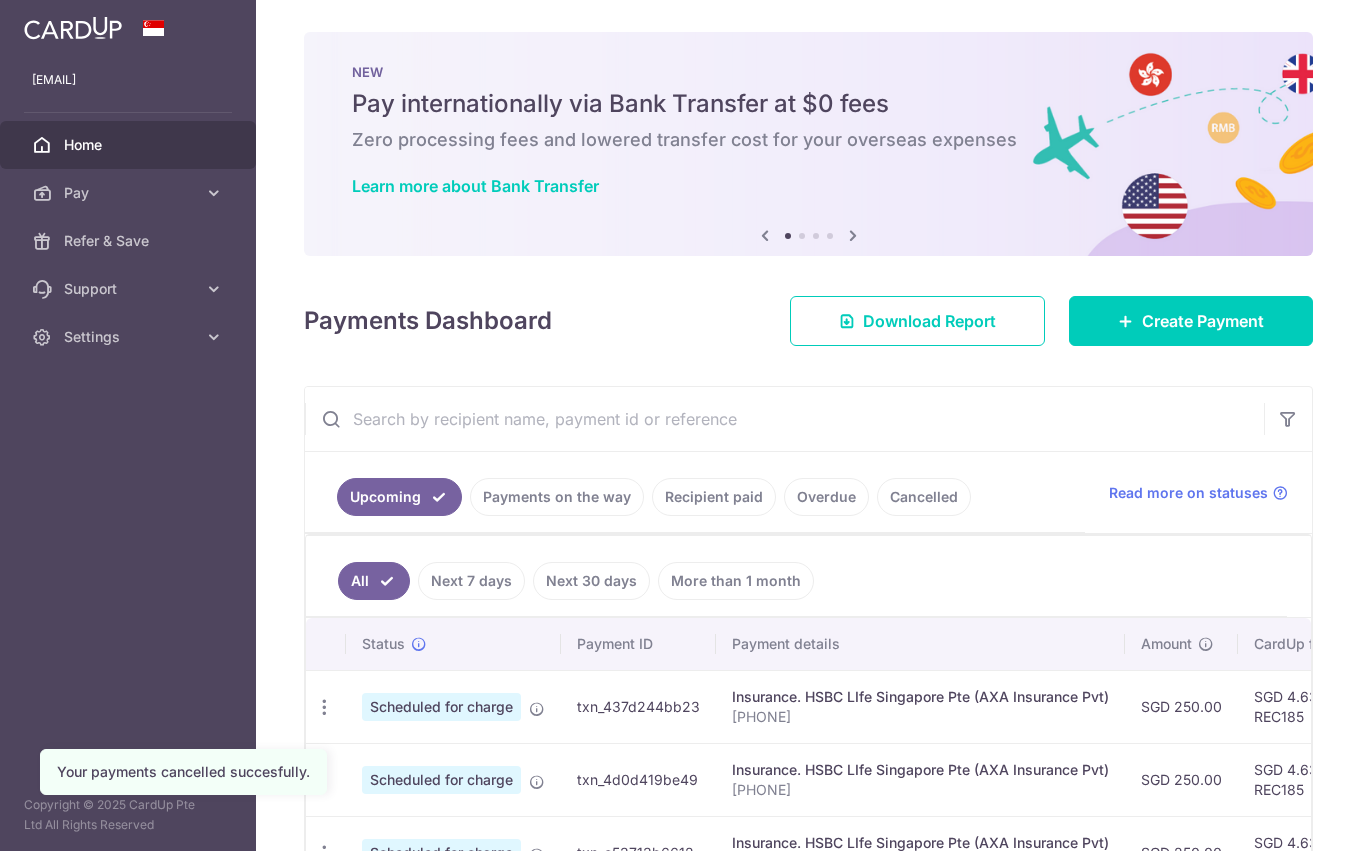 scroll, scrollTop: 0, scrollLeft: 0, axis: both 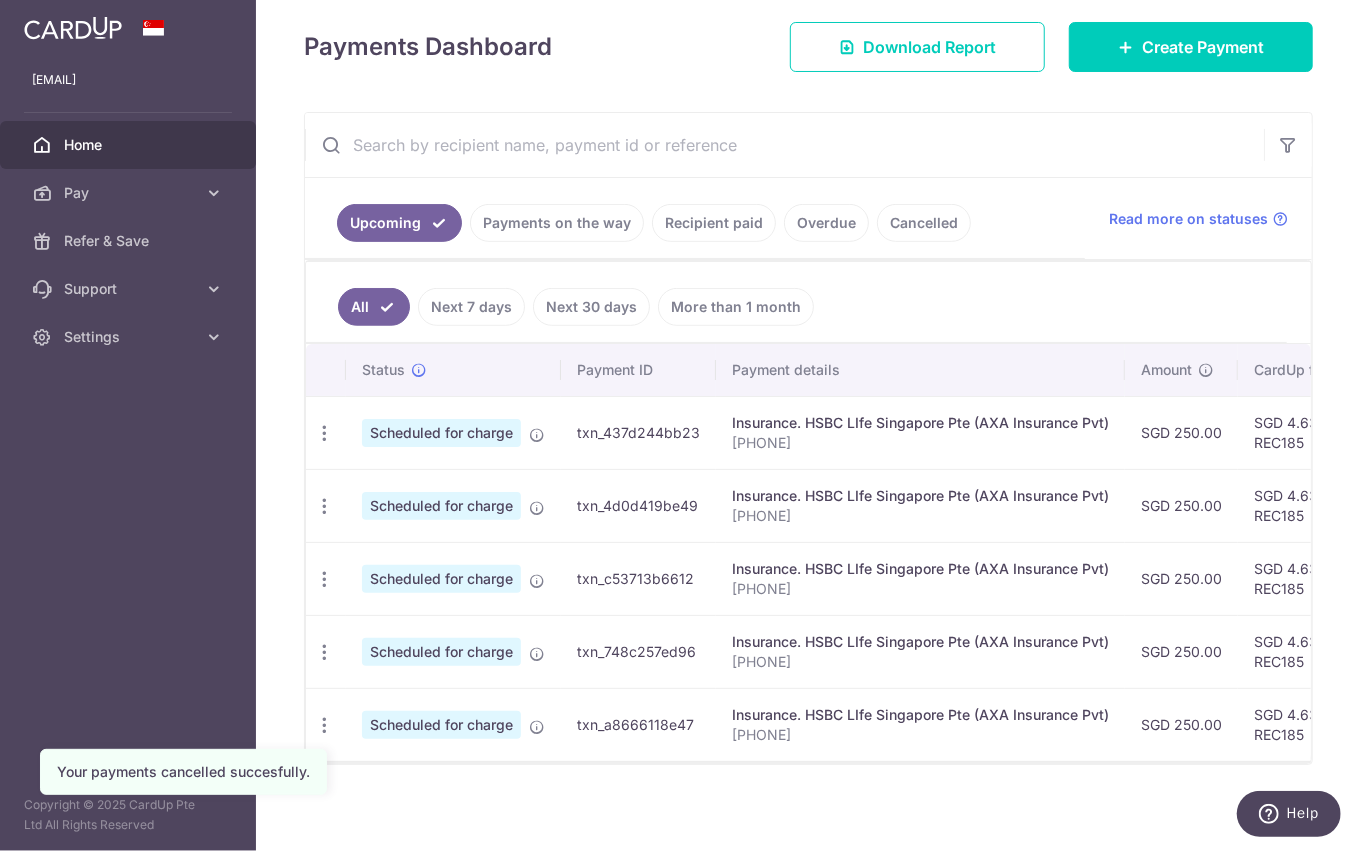 click on "Payments on the way" at bounding box center (557, 223) 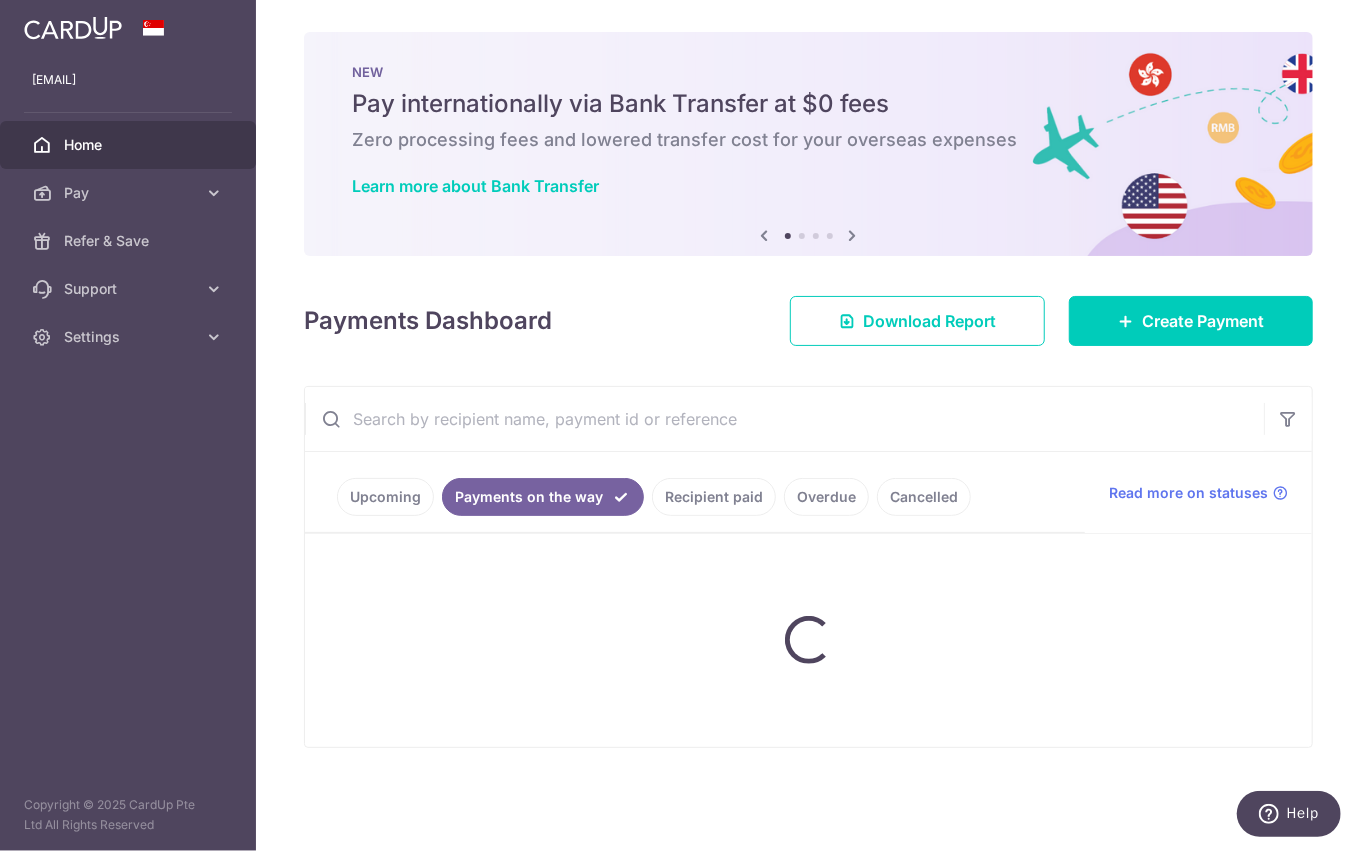 scroll, scrollTop: 0, scrollLeft: 0, axis: both 